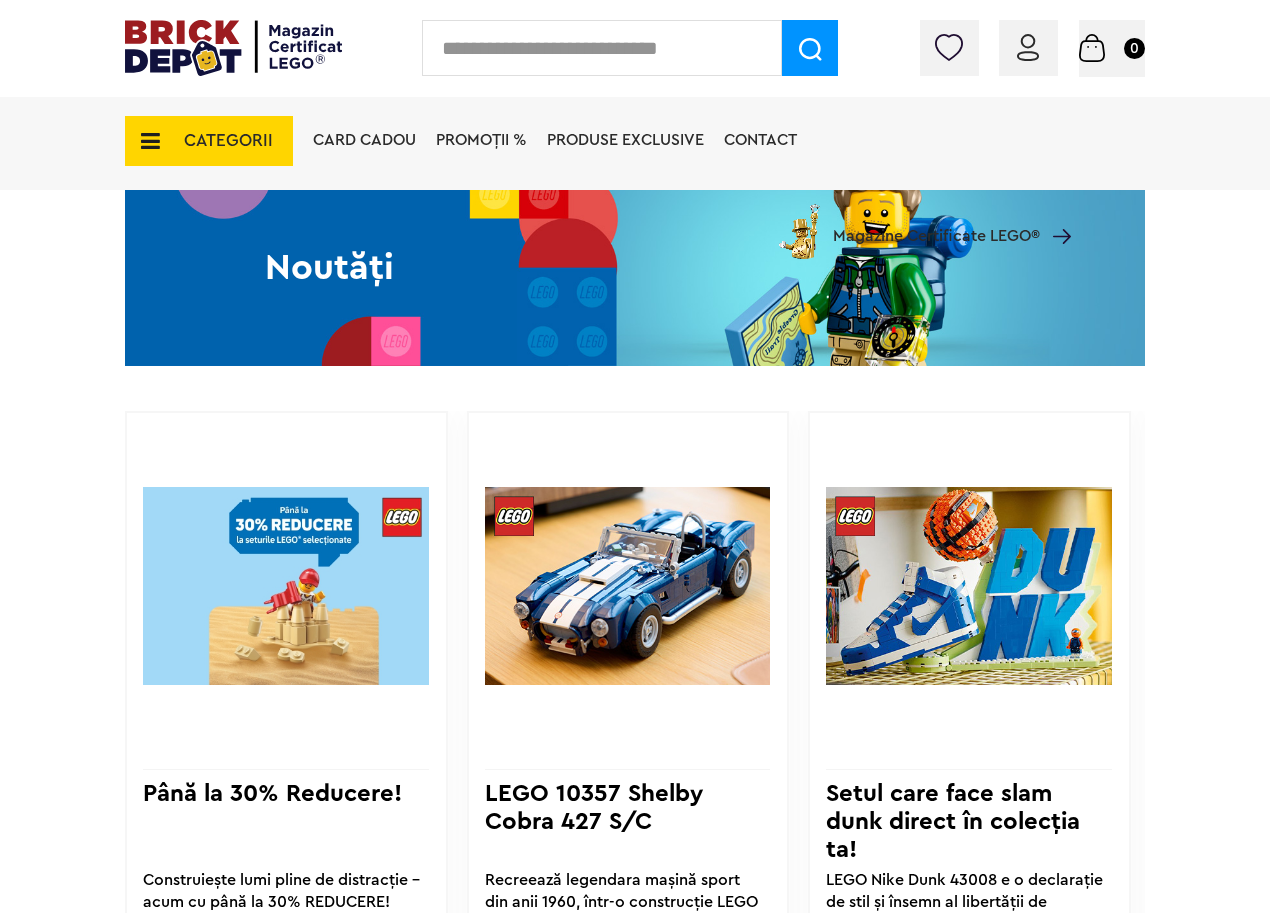 scroll, scrollTop: 1150, scrollLeft: 0, axis: vertical 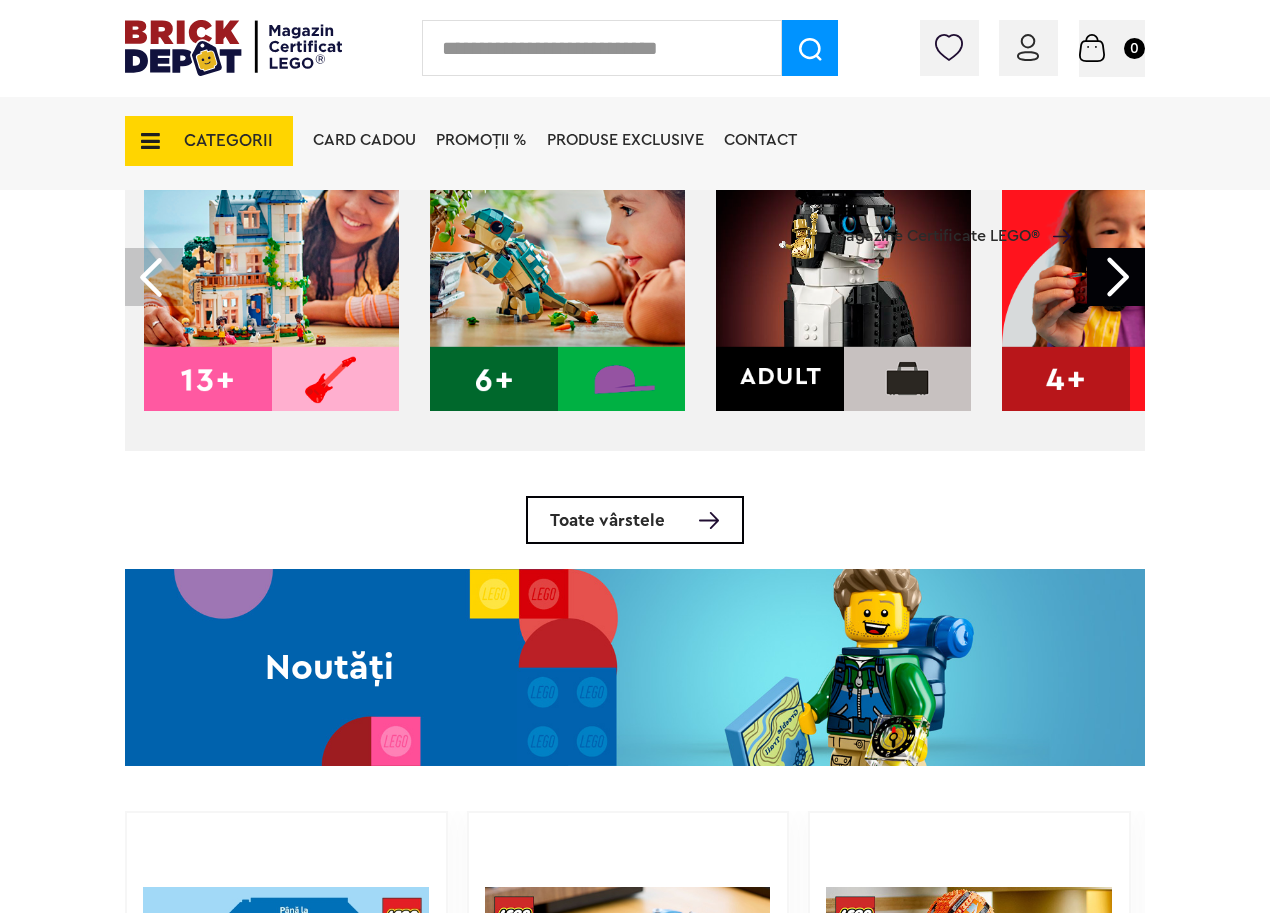 click at bounding box center [635, 667] 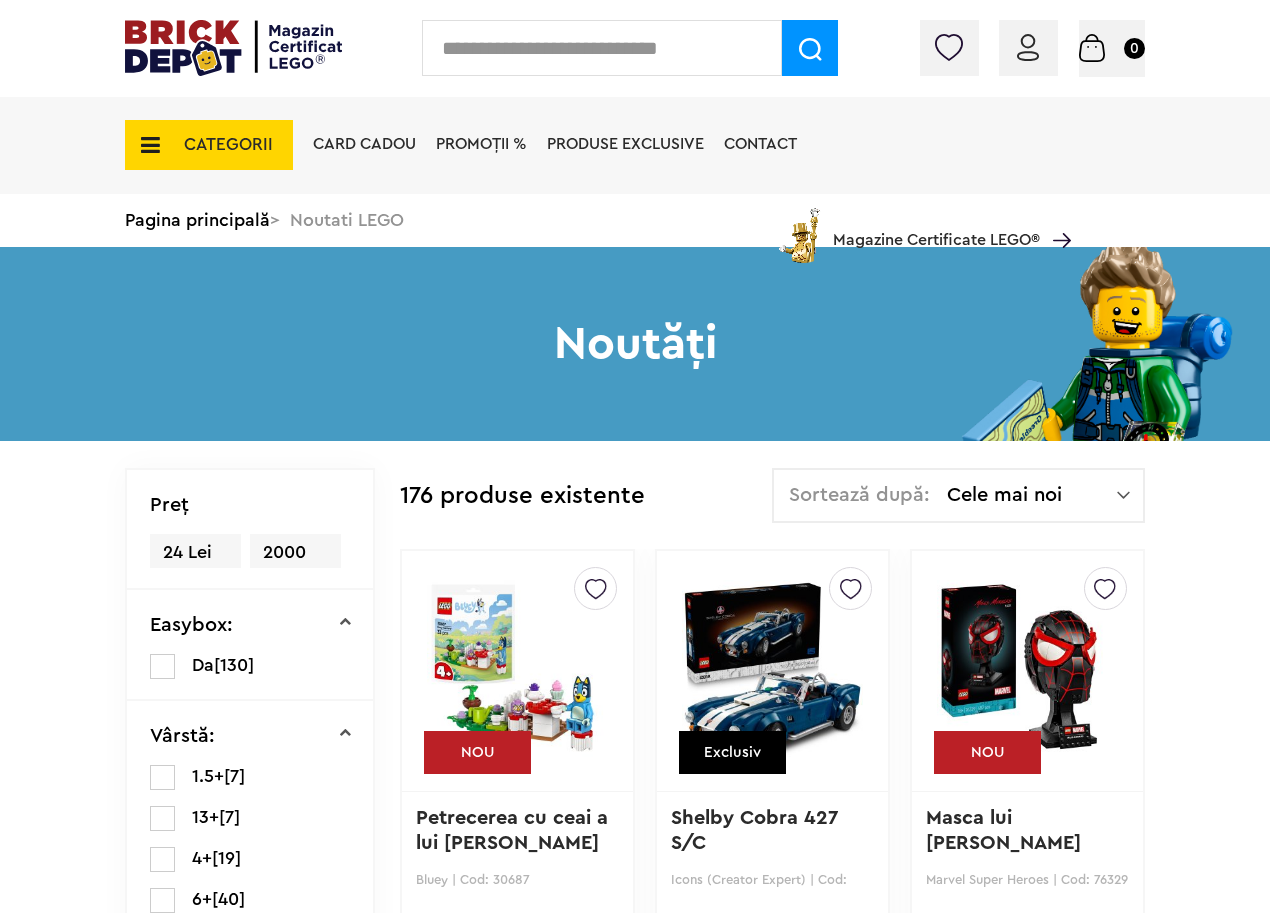 scroll, scrollTop: 0, scrollLeft: 0, axis: both 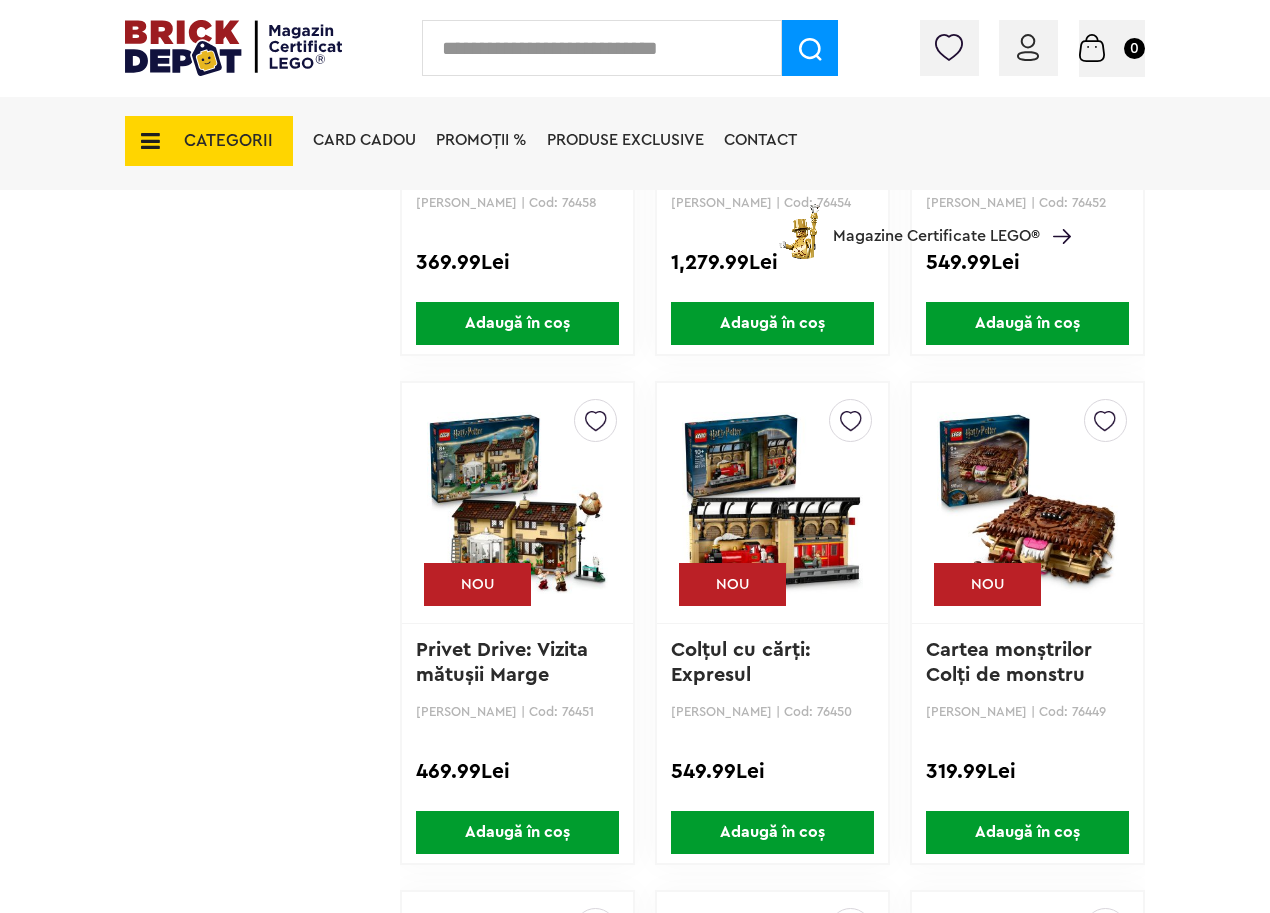 click on "Creează o listă nouă NOU" at bounding box center (517, 503) 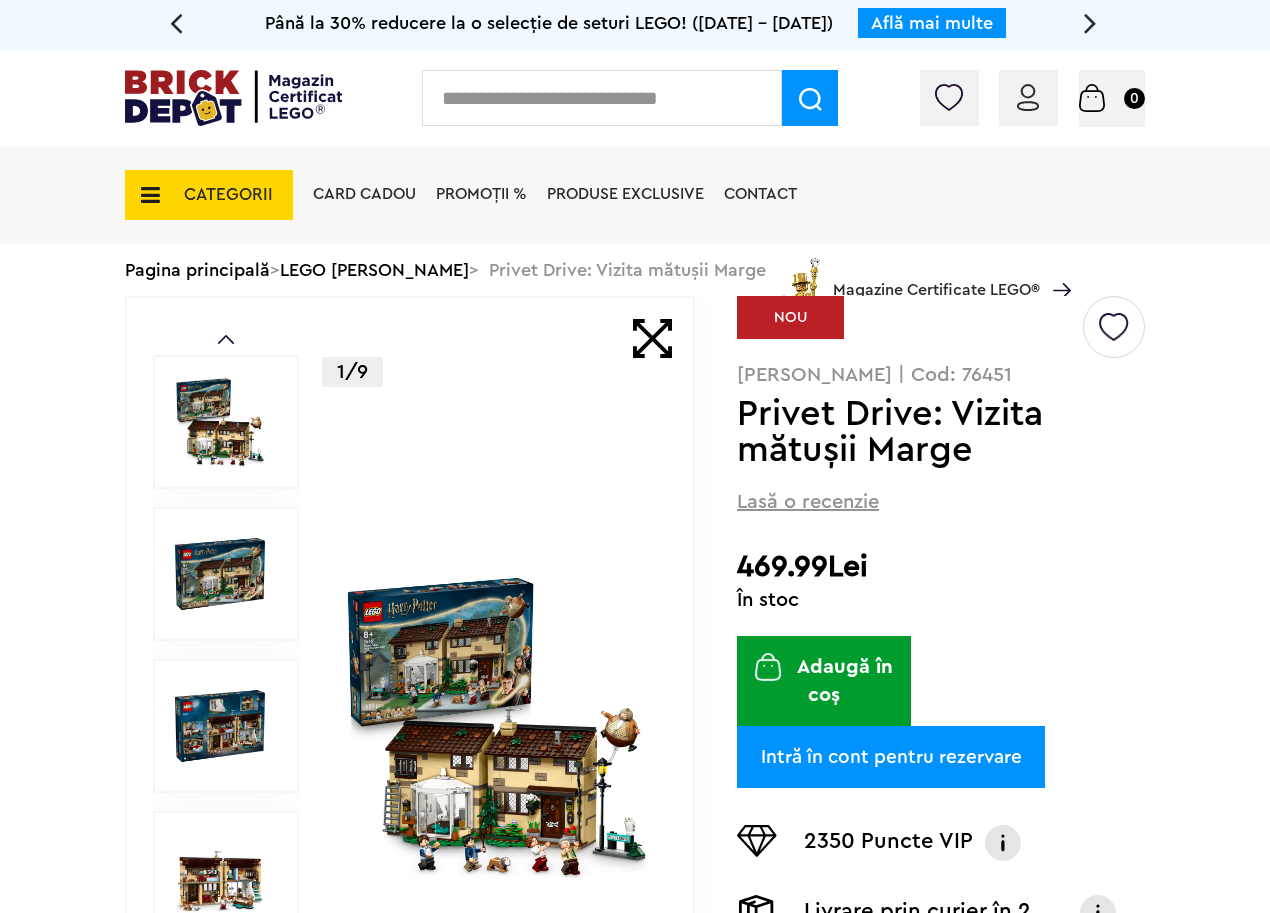 scroll, scrollTop: 0, scrollLeft: 0, axis: both 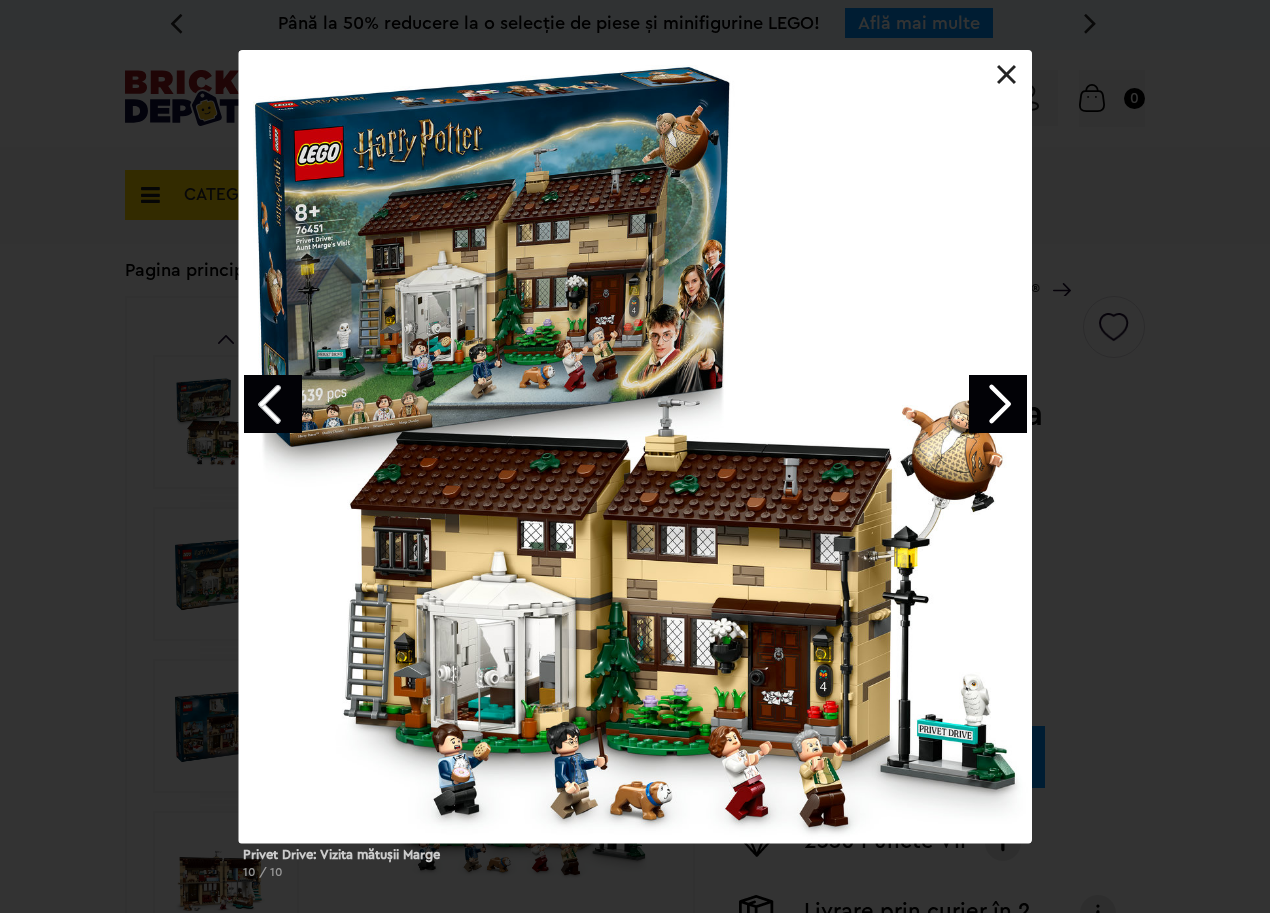 click at bounding box center (998, 404) 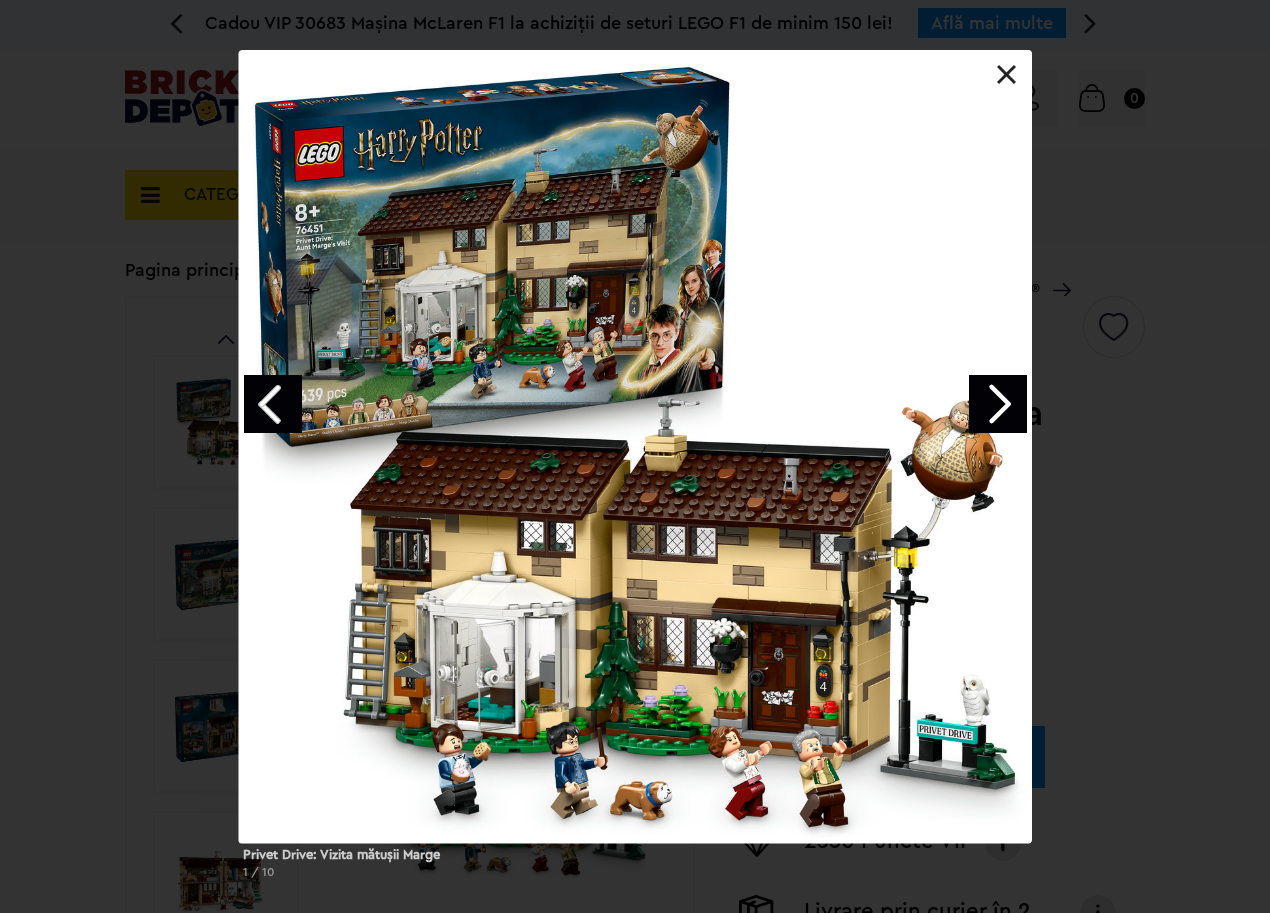 click at bounding box center (998, 404) 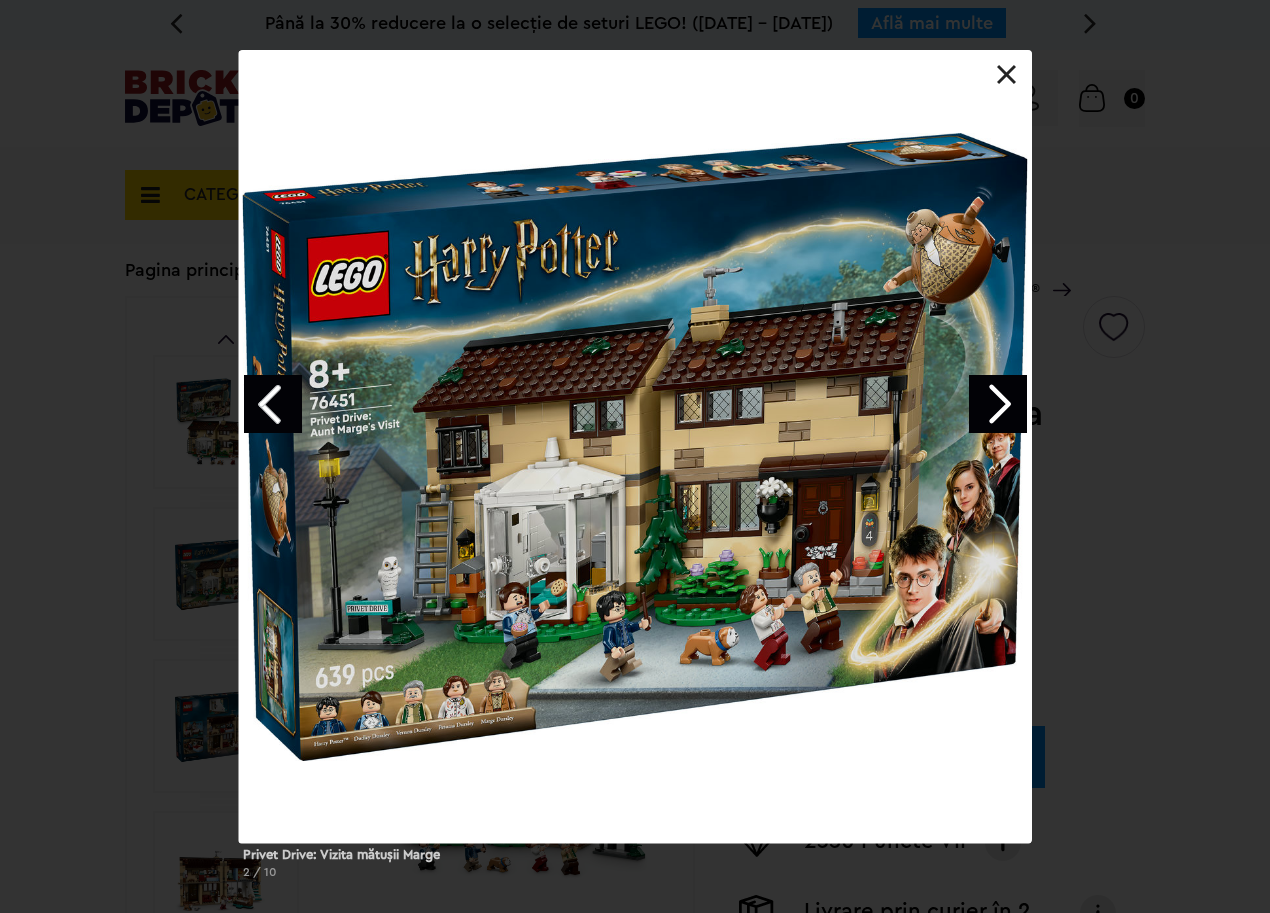 click at bounding box center (998, 404) 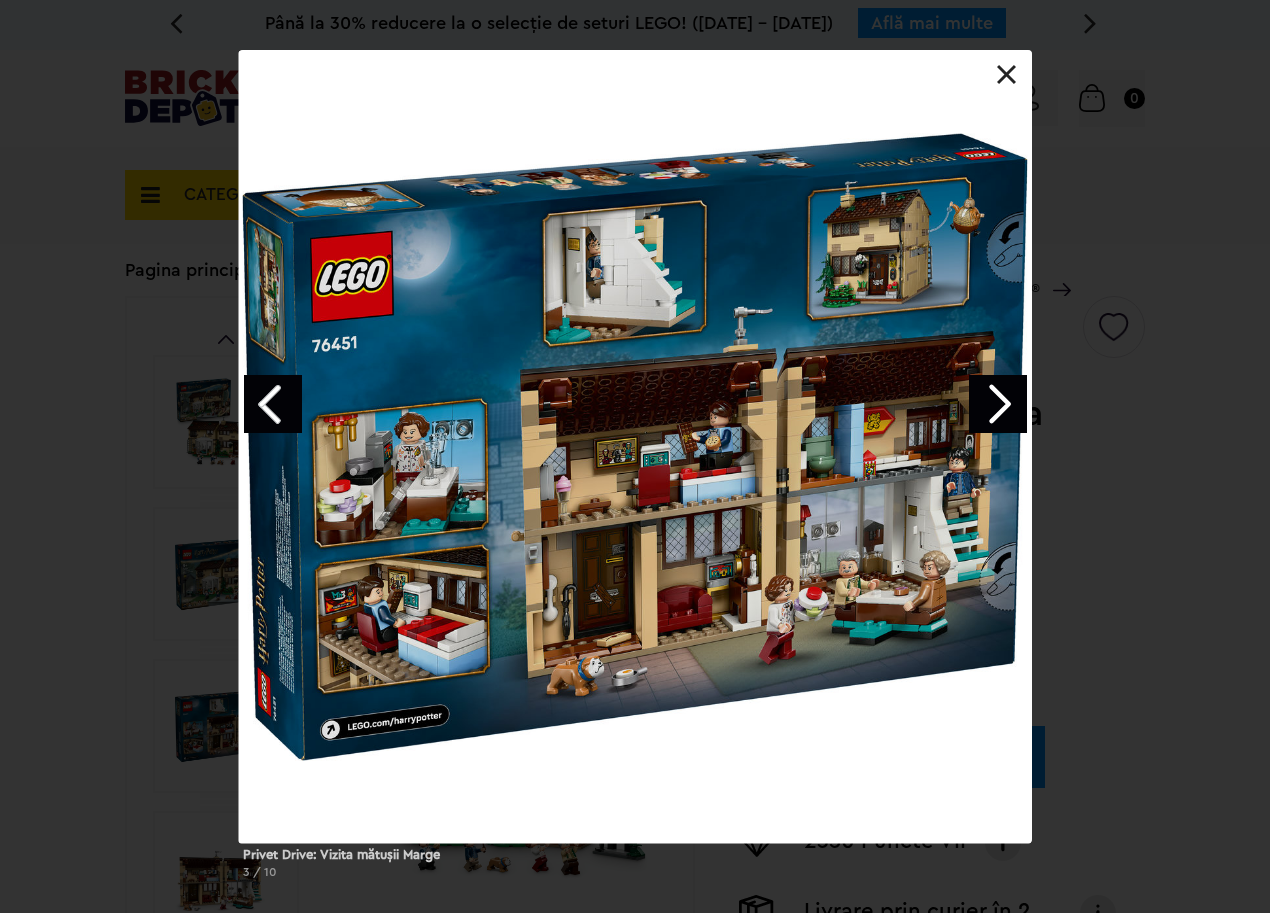 click at bounding box center (998, 404) 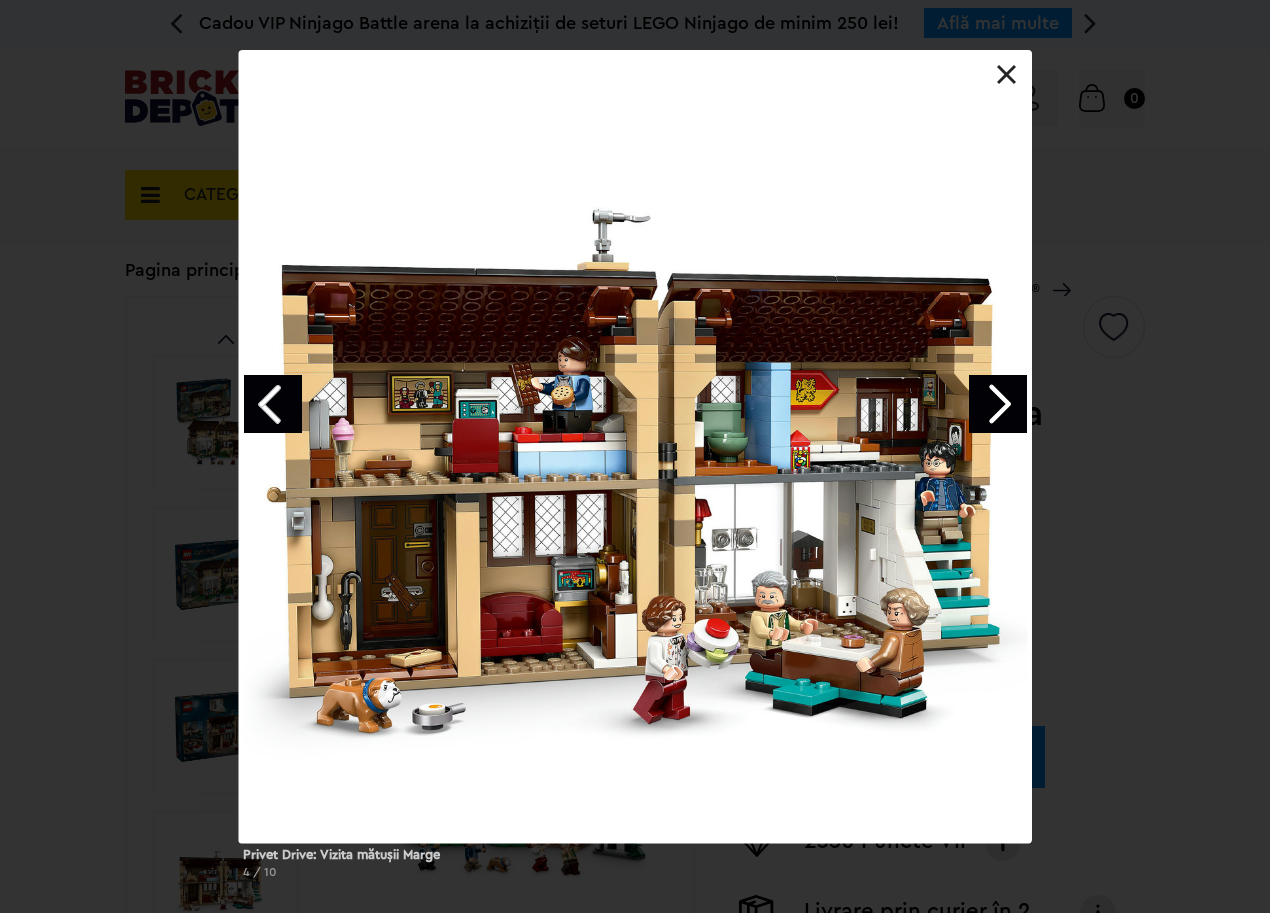 click at bounding box center (998, 404) 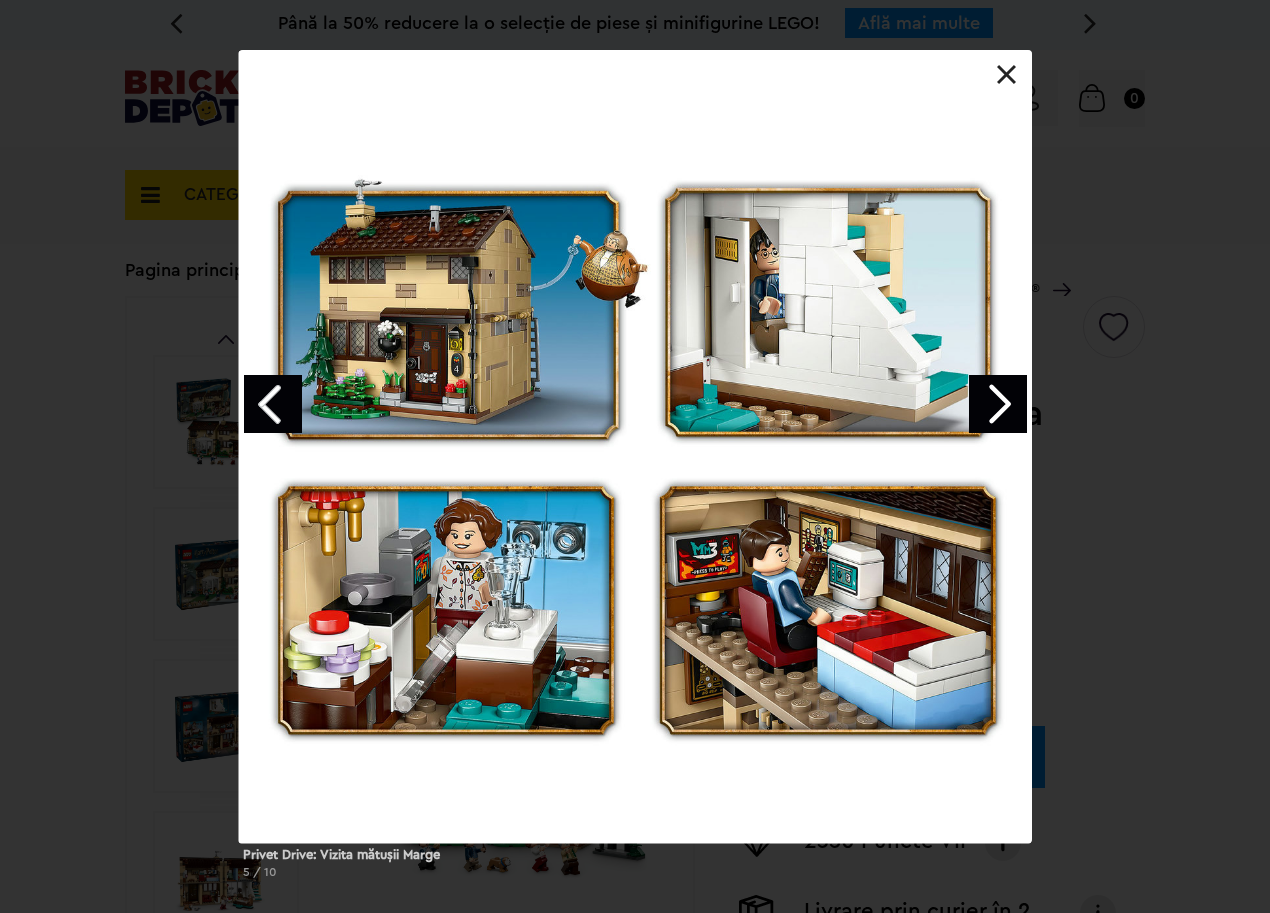 click at bounding box center (998, 404) 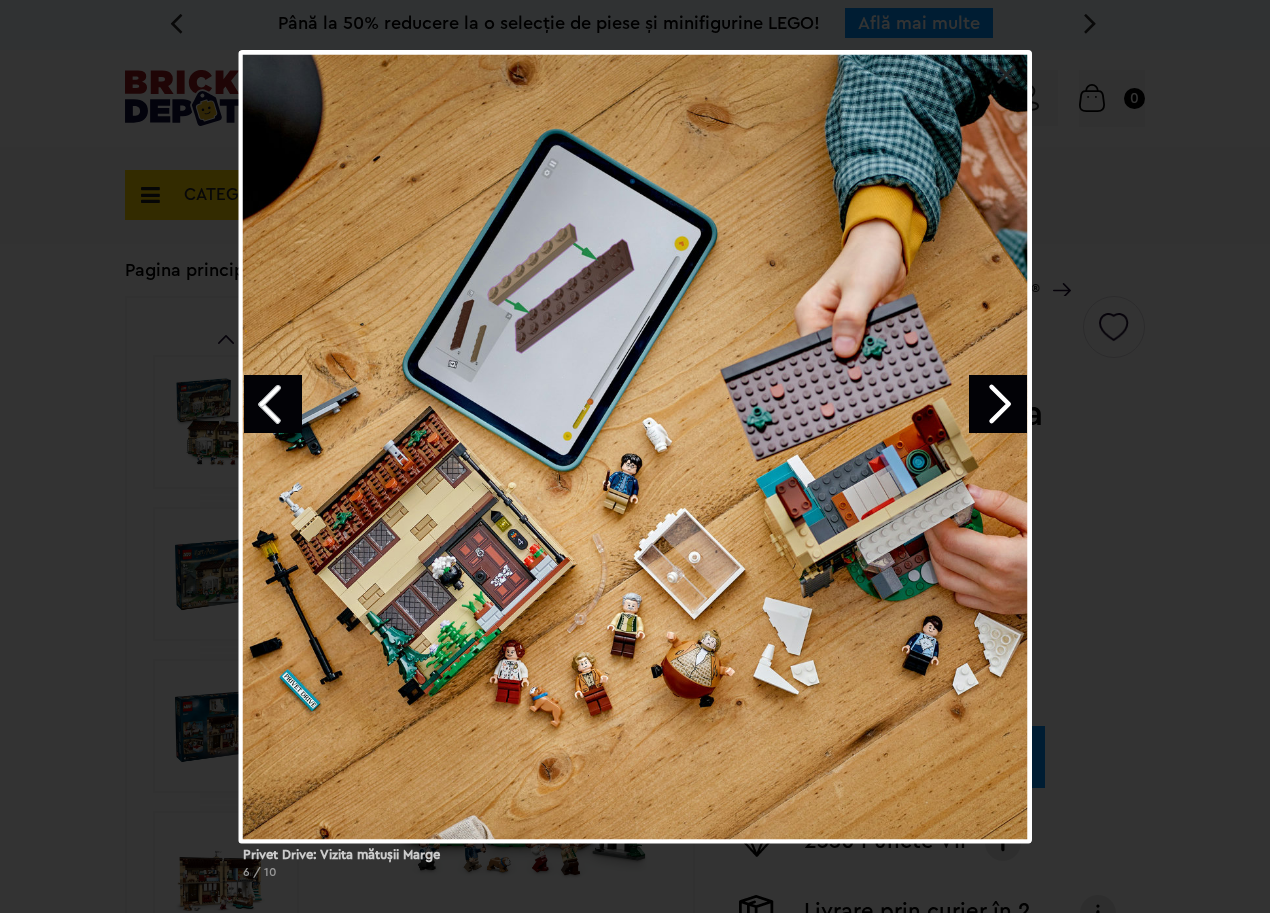 click at bounding box center [998, 404] 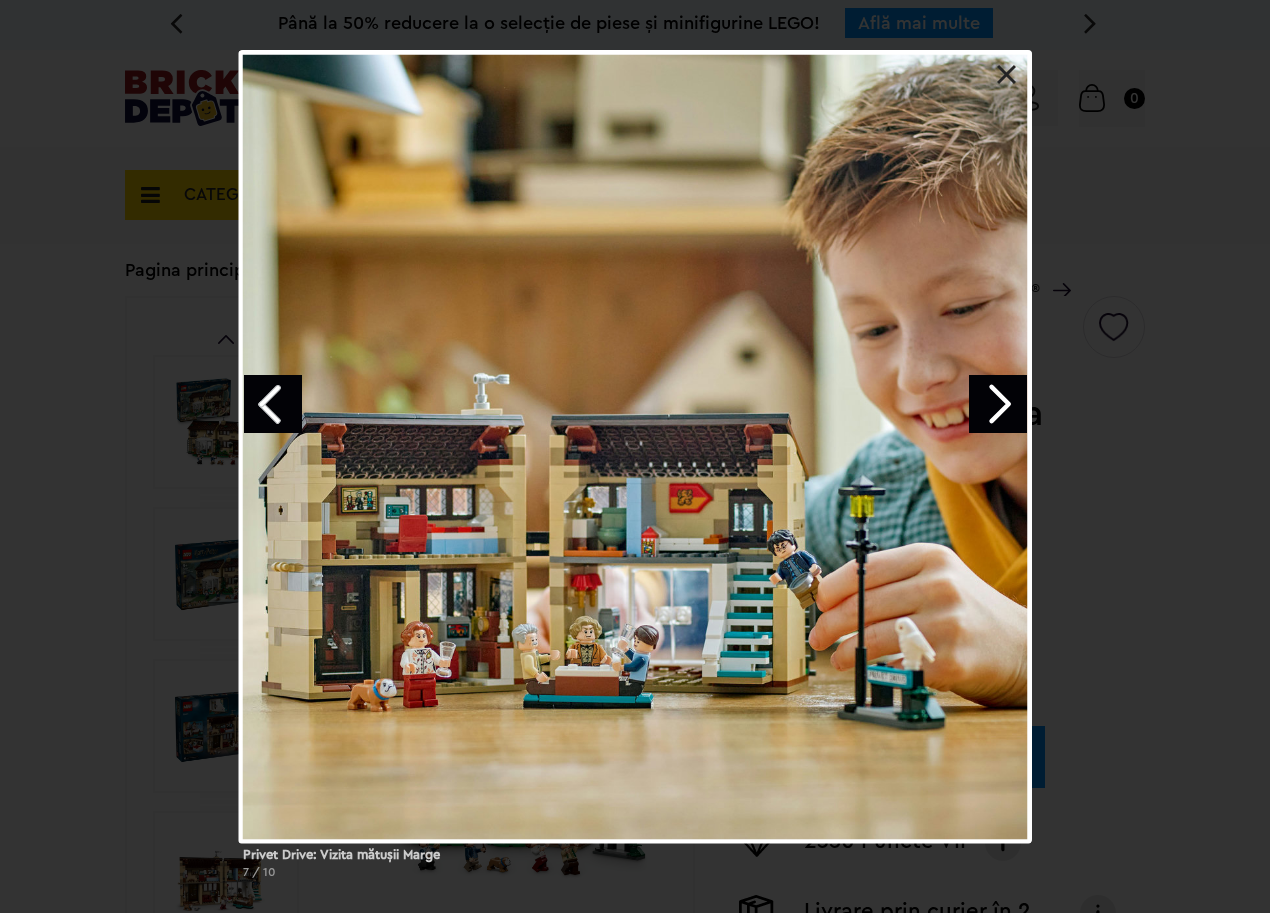 click at bounding box center [998, 404] 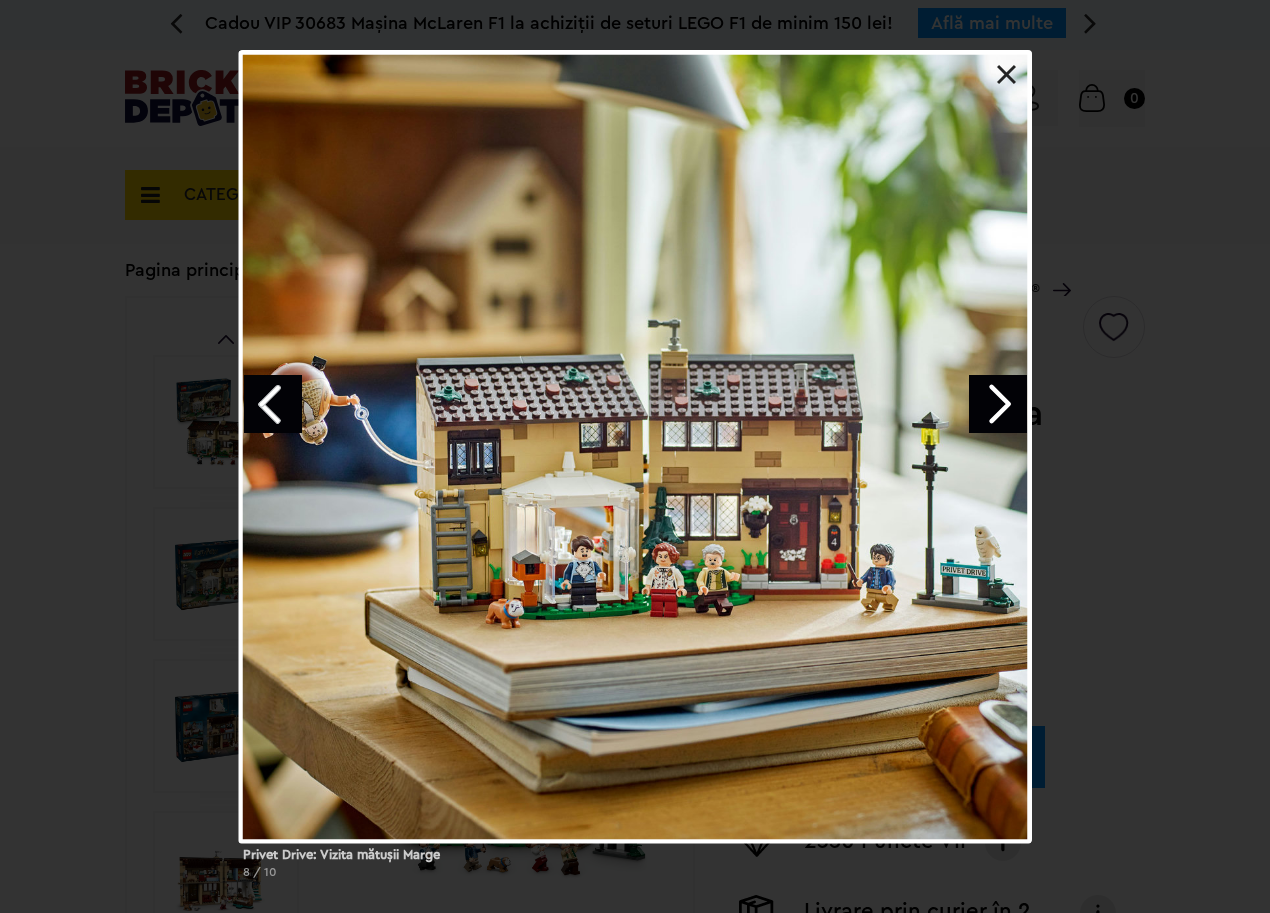 click at bounding box center (998, 404) 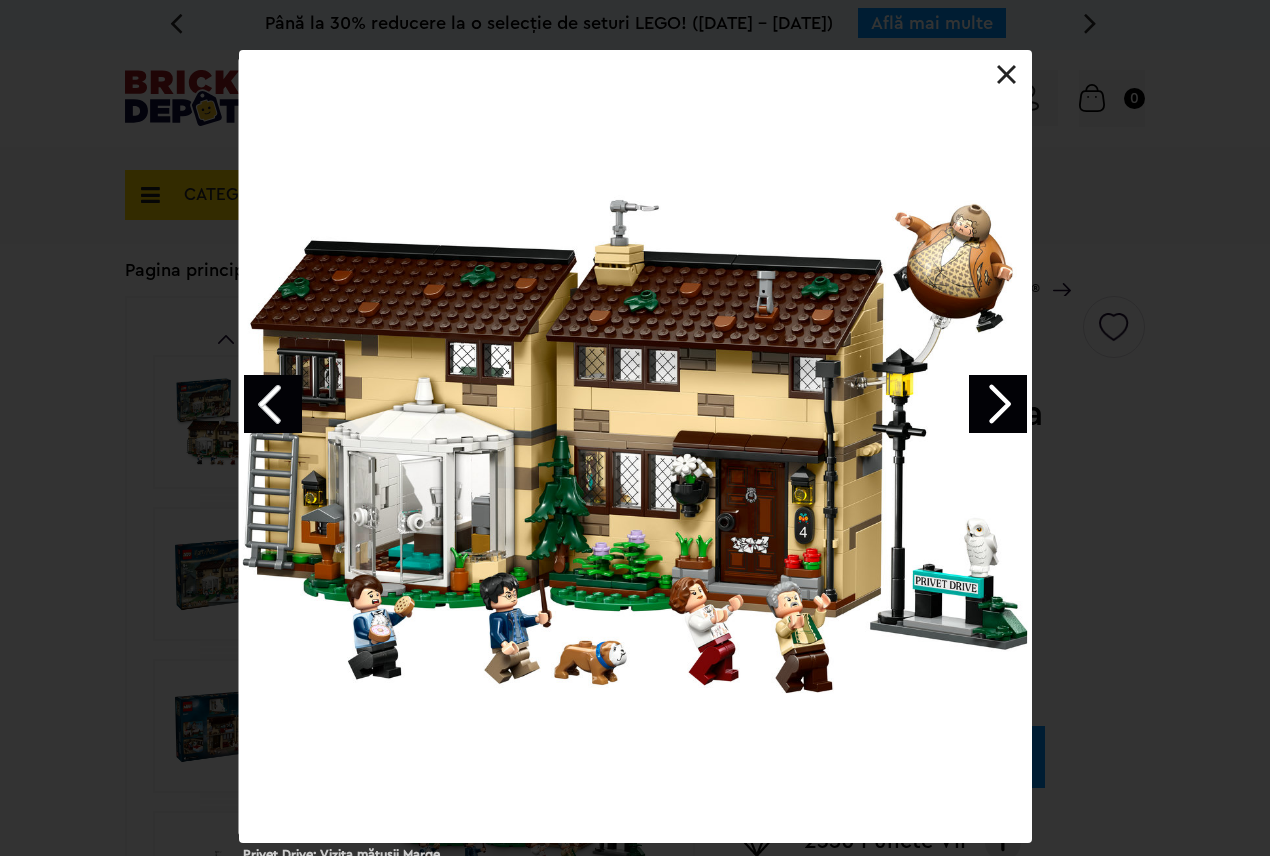 click at bounding box center (998, 404) 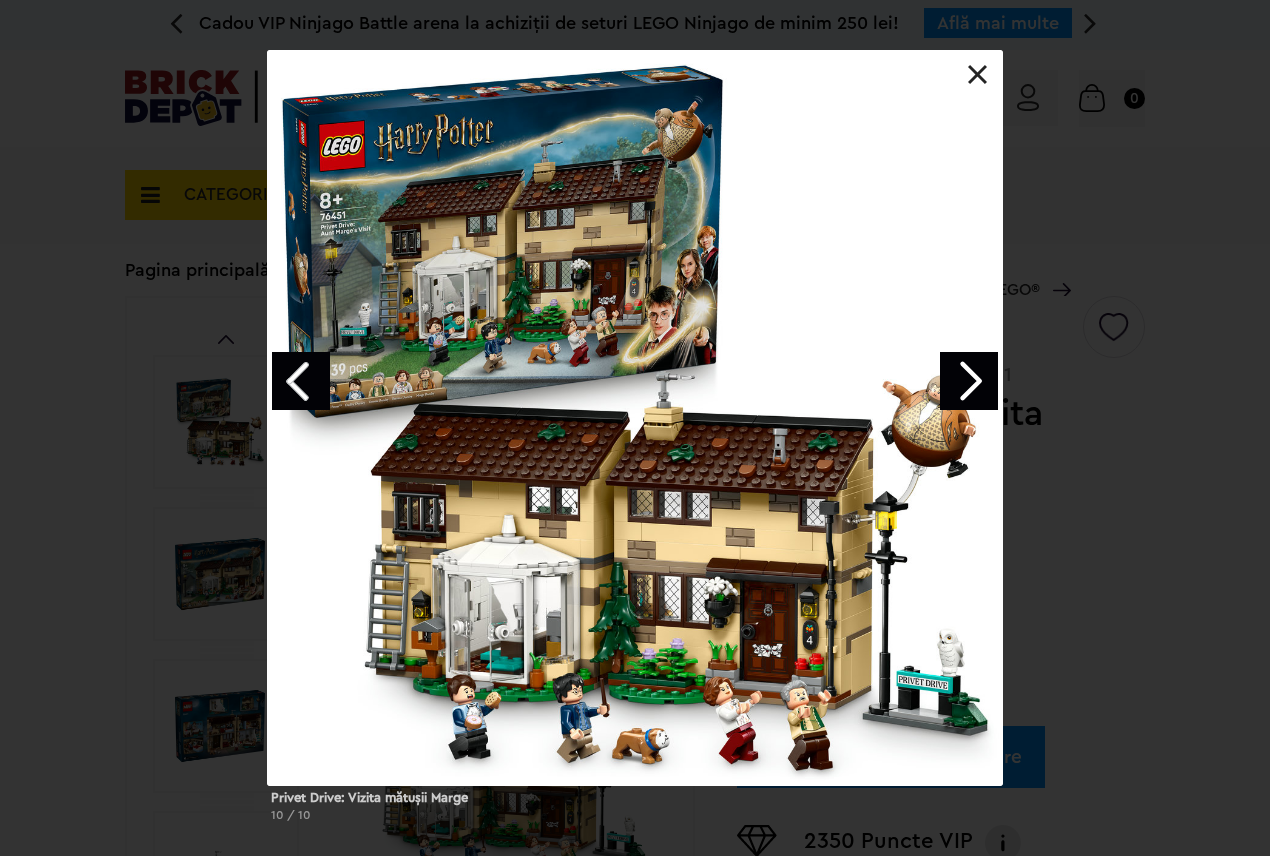 click on "Privet Drive: Vizita mătușii Marge 10 / 10" at bounding box center (635, 444) 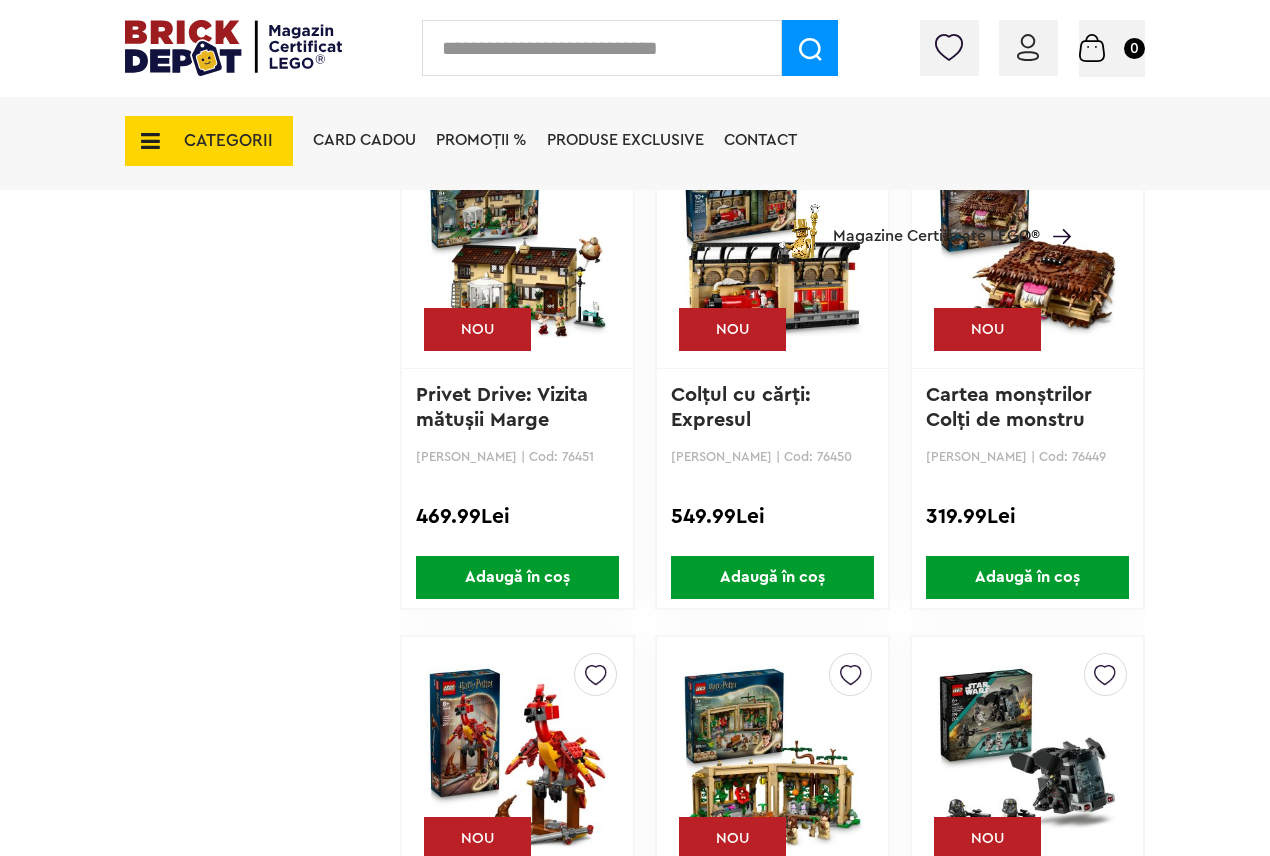 scroll, scrollTop: 2555, scrollLeft: 0, axis: vertical 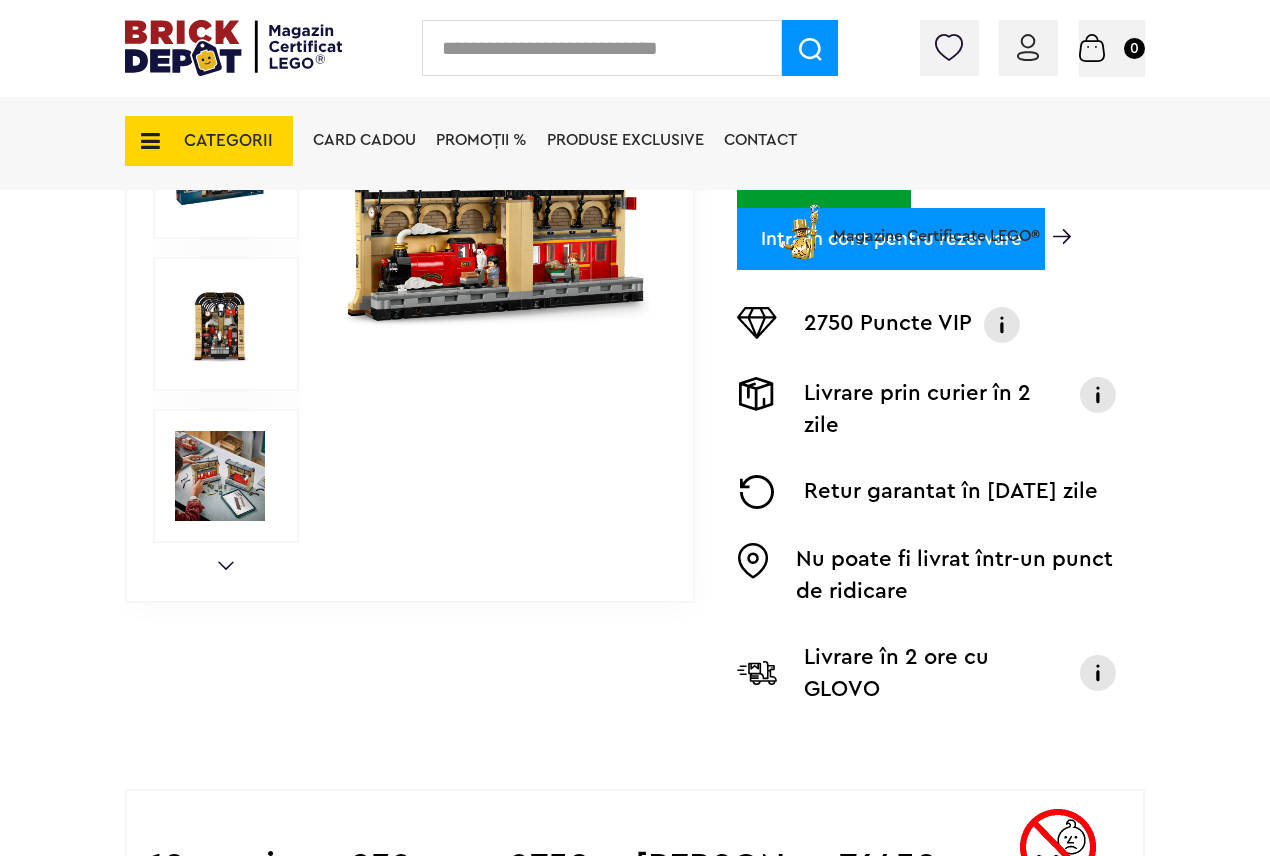 click at bounding box center [496, 172] 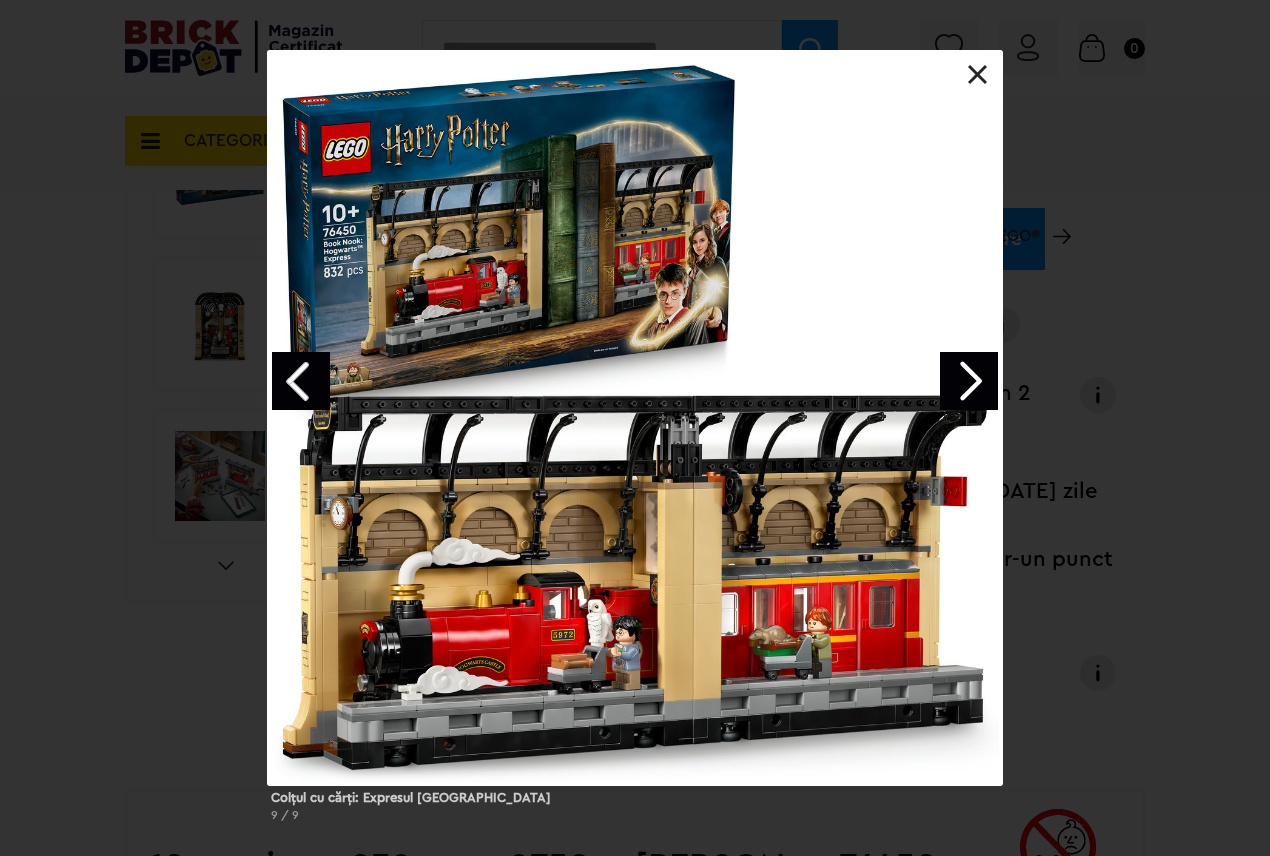 click at bounding box center (969, 381) 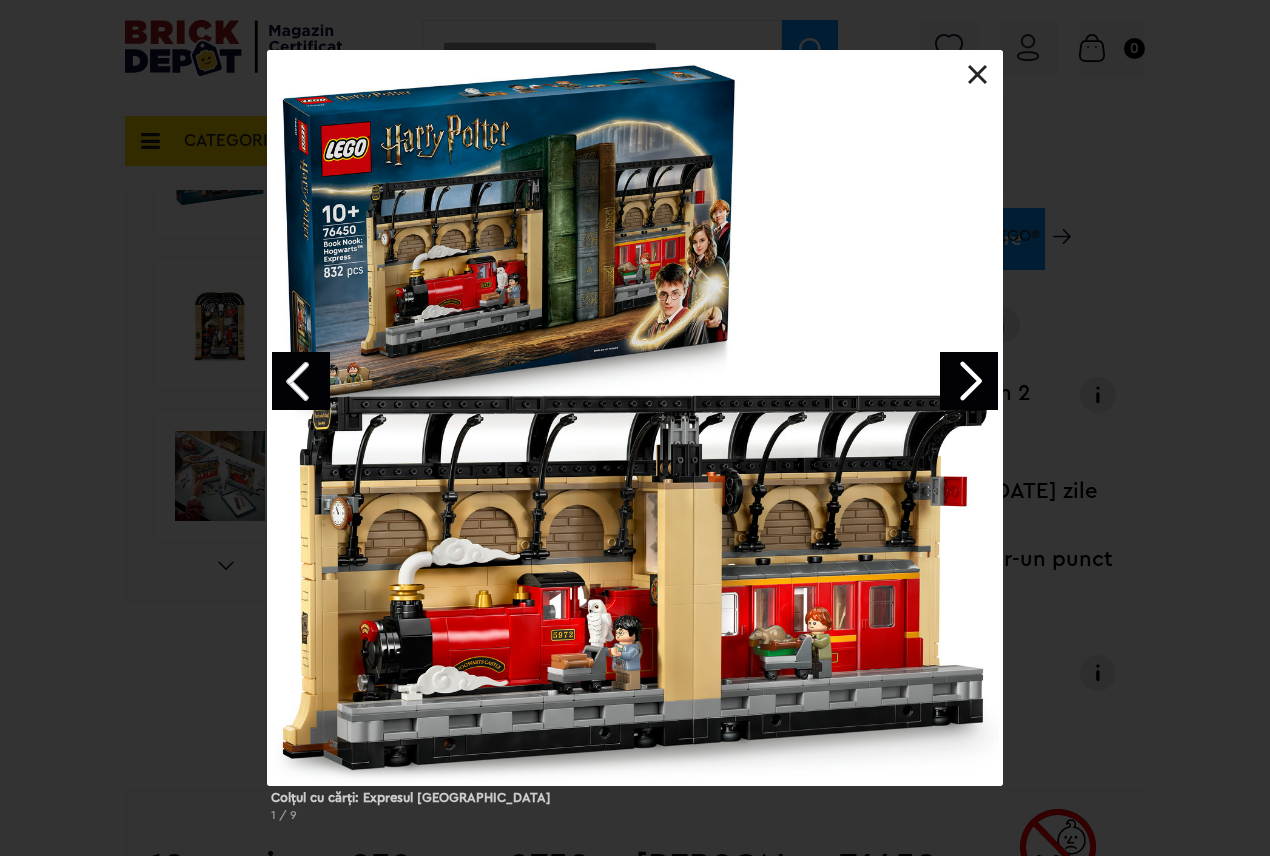click at bounding box center [969, 381] 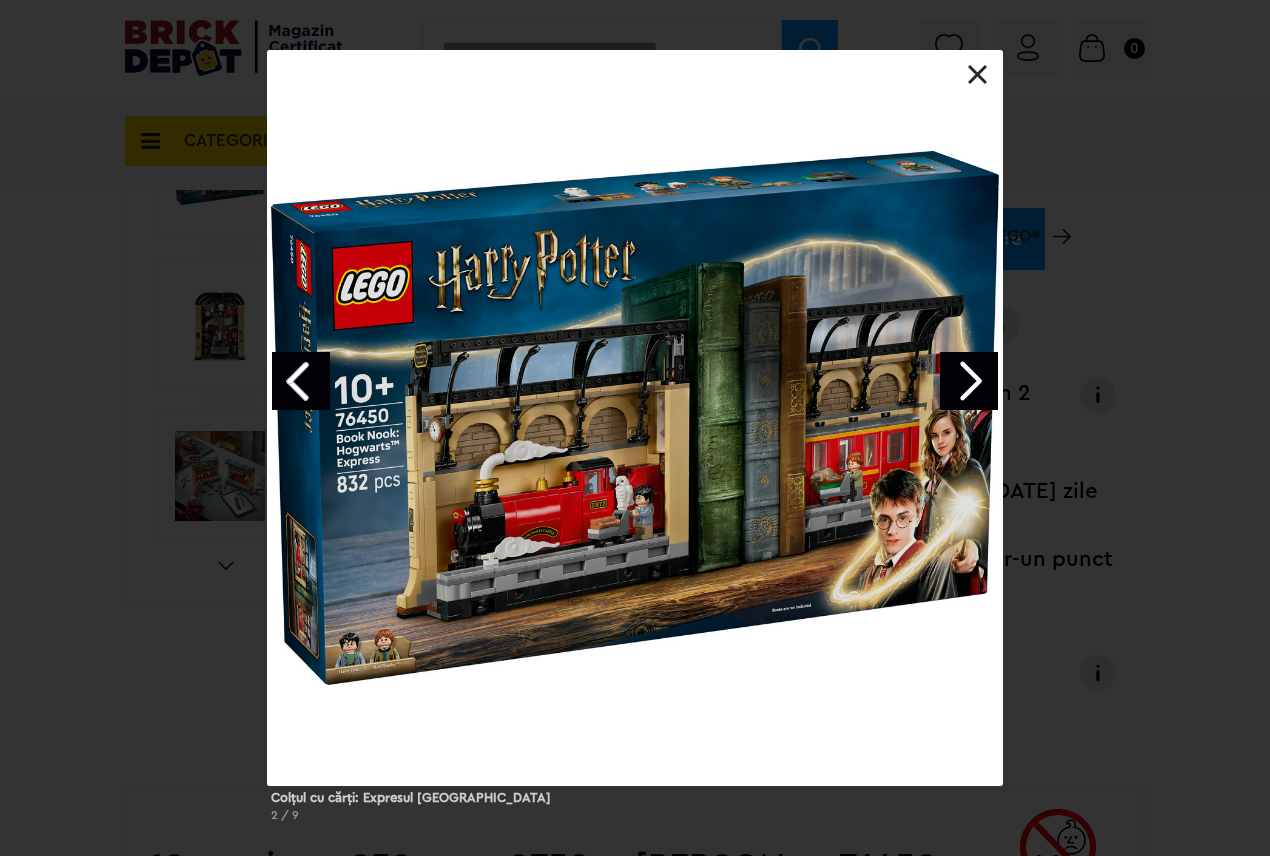 click at bounding box center [969, 381] 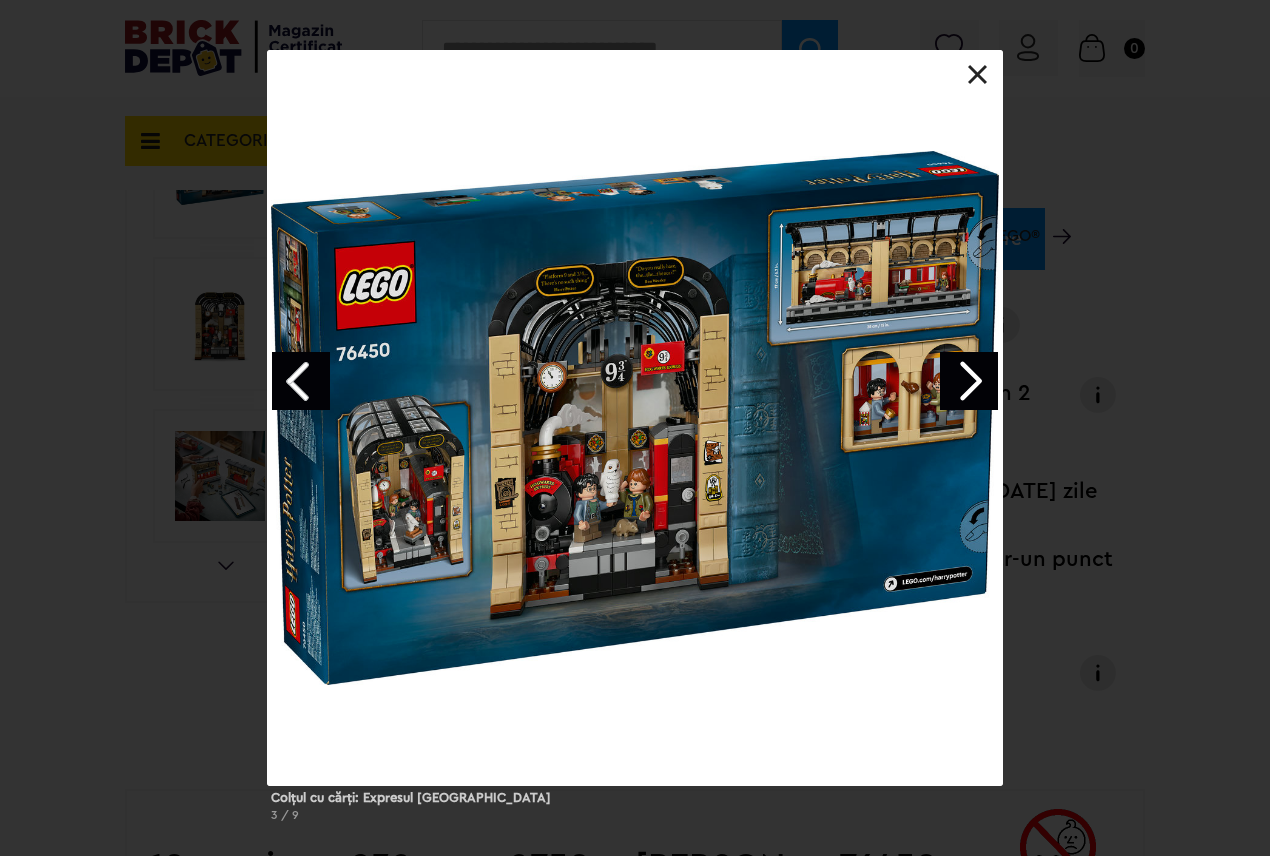 click on "Colțul cu cărți: Expresul Hogwarts 3 / 9" at bounding box center (635, 444) 